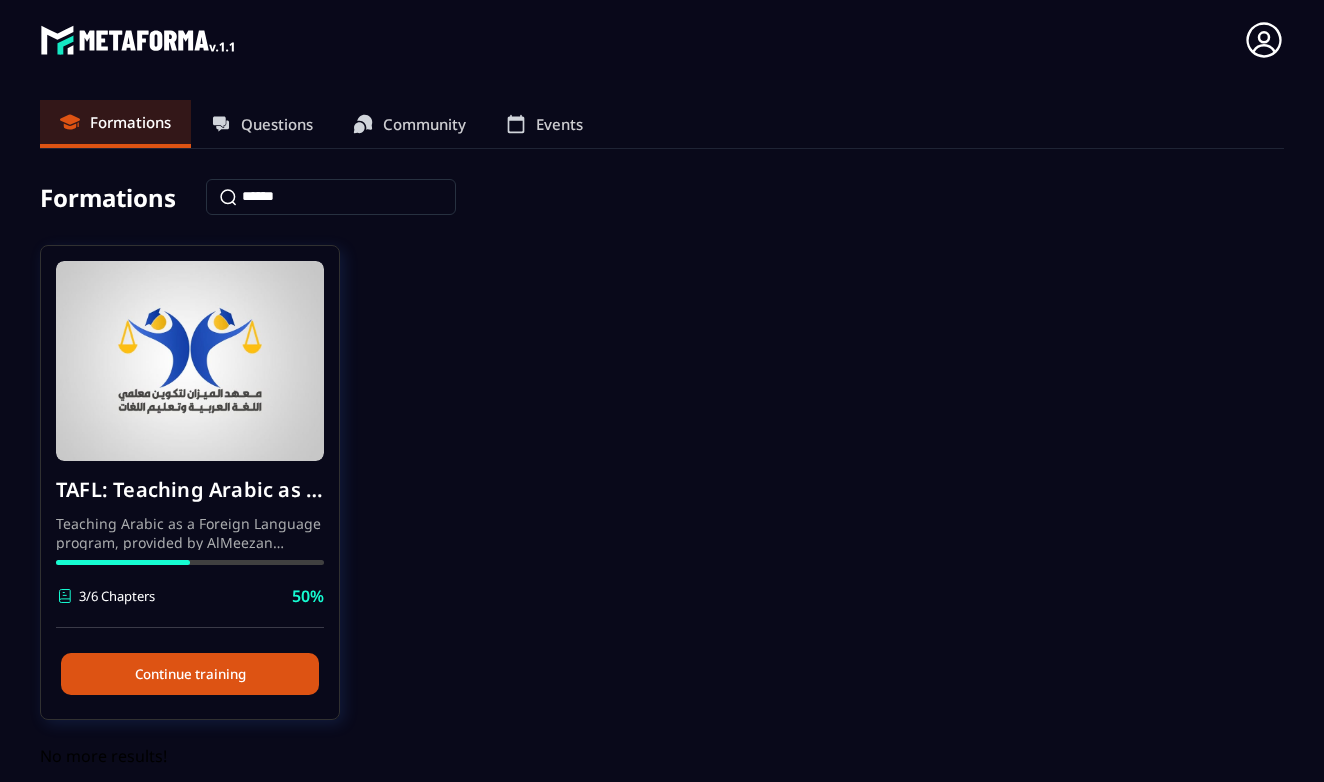 scroll, scrollTop: 0, scrollLeft: 0, axis: both 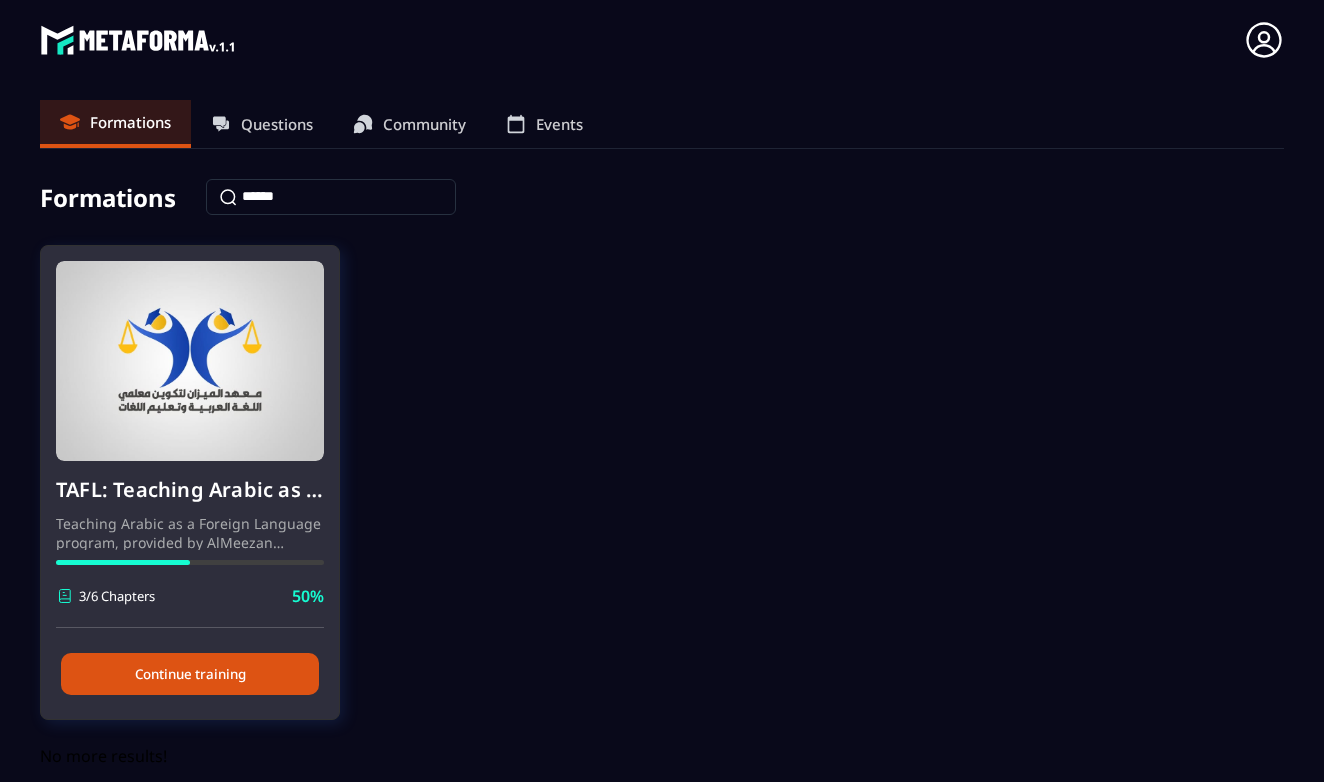 click on "Continue training" at bounding box center (190, 674) 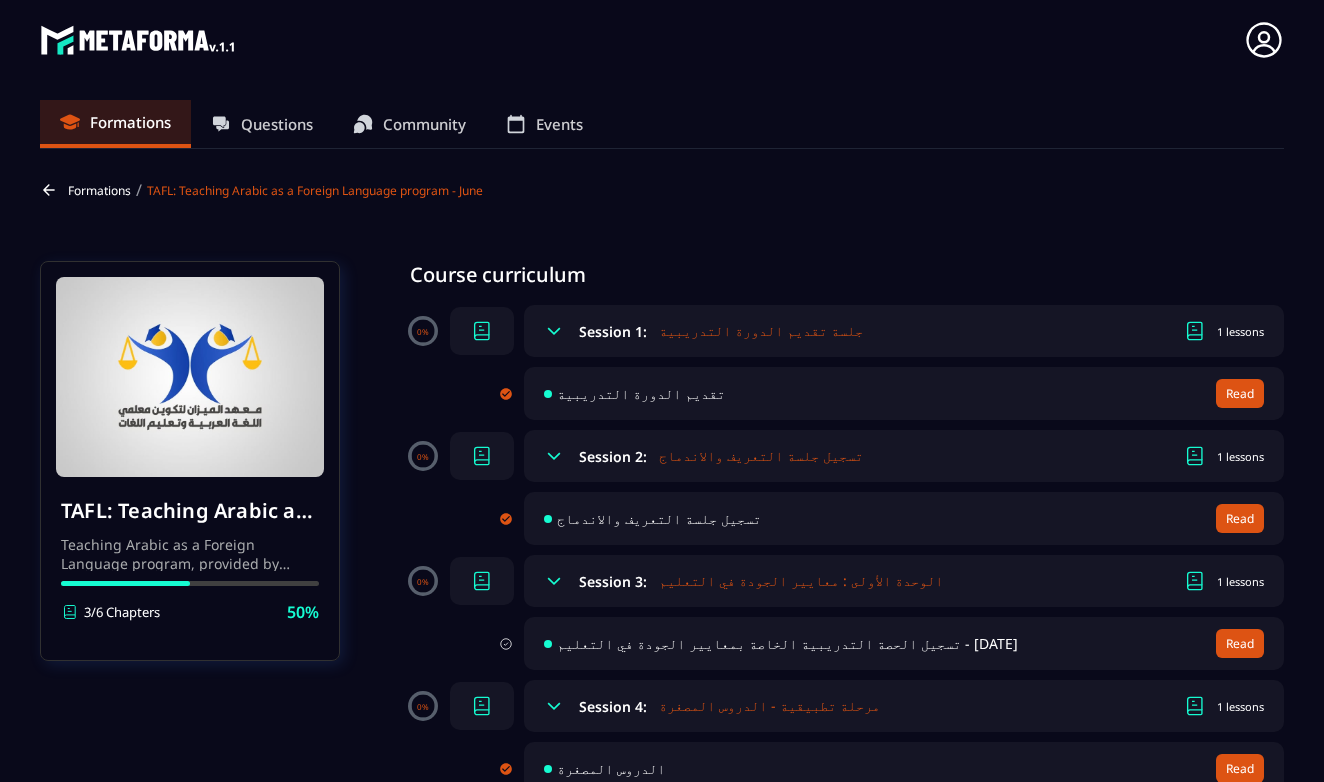 click on "جلسة تقديم الدورة التدريبية" at bounding box center (761, 331) 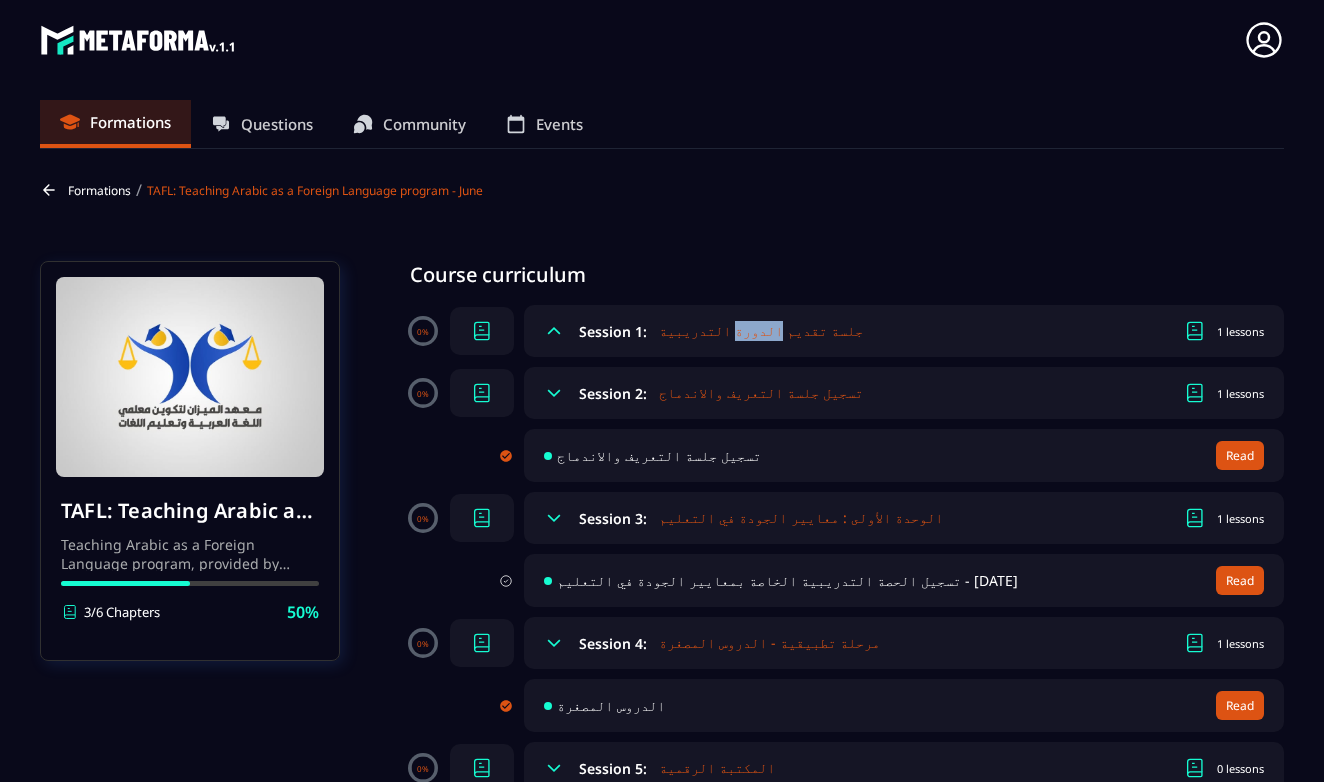 click on "جلسة تقديم الدورة التدريبية" at bounding box center (761, 331) 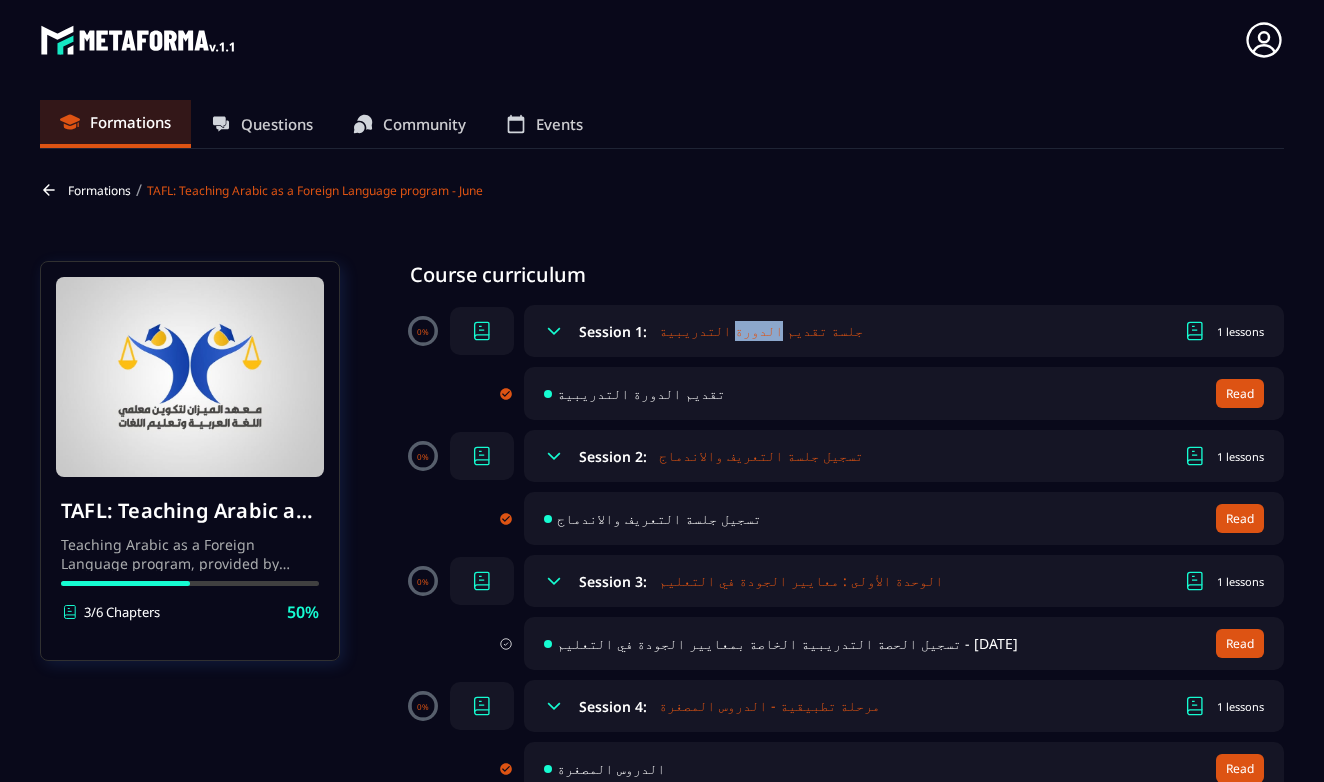 click on "Read" at bounding box center (1240, 393) 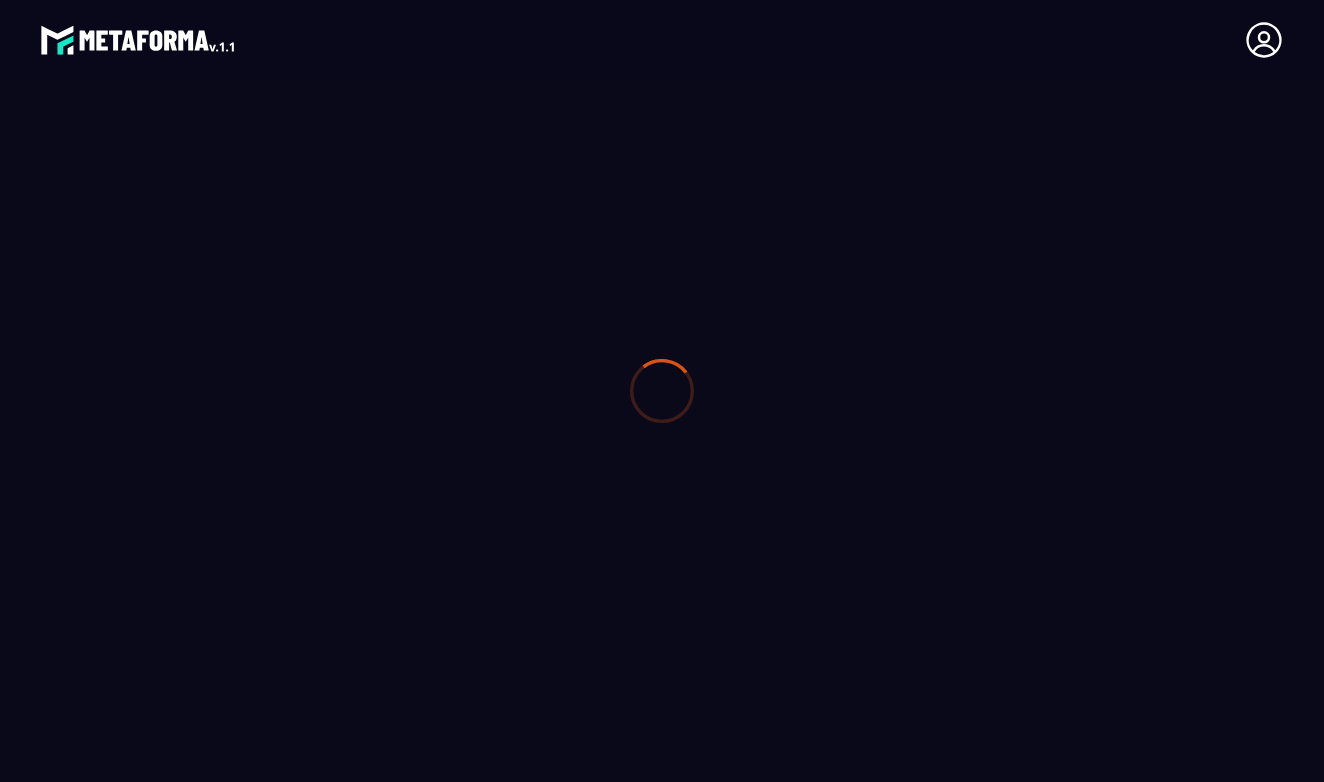 click at bounding box center (662, 391) 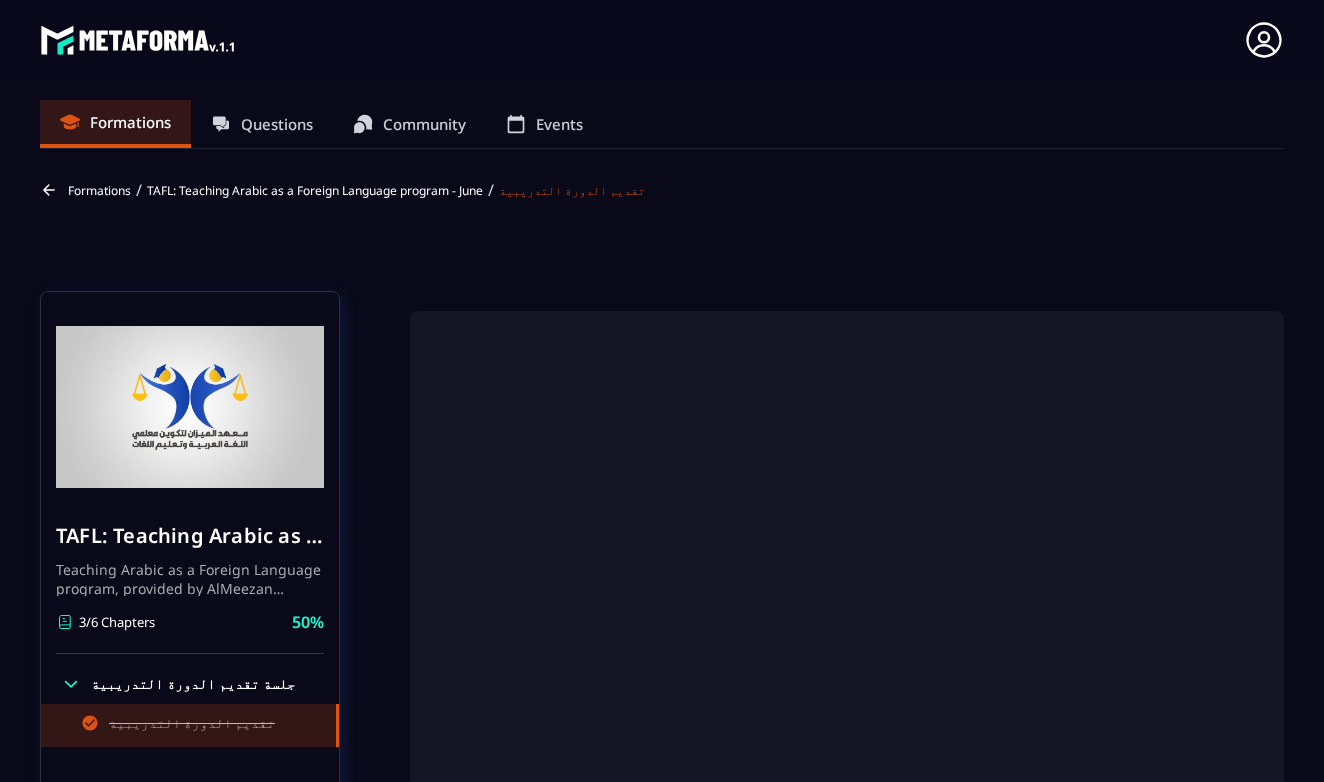scroll, scrollTop: 8, scrollLeft: 0, axis: vertical 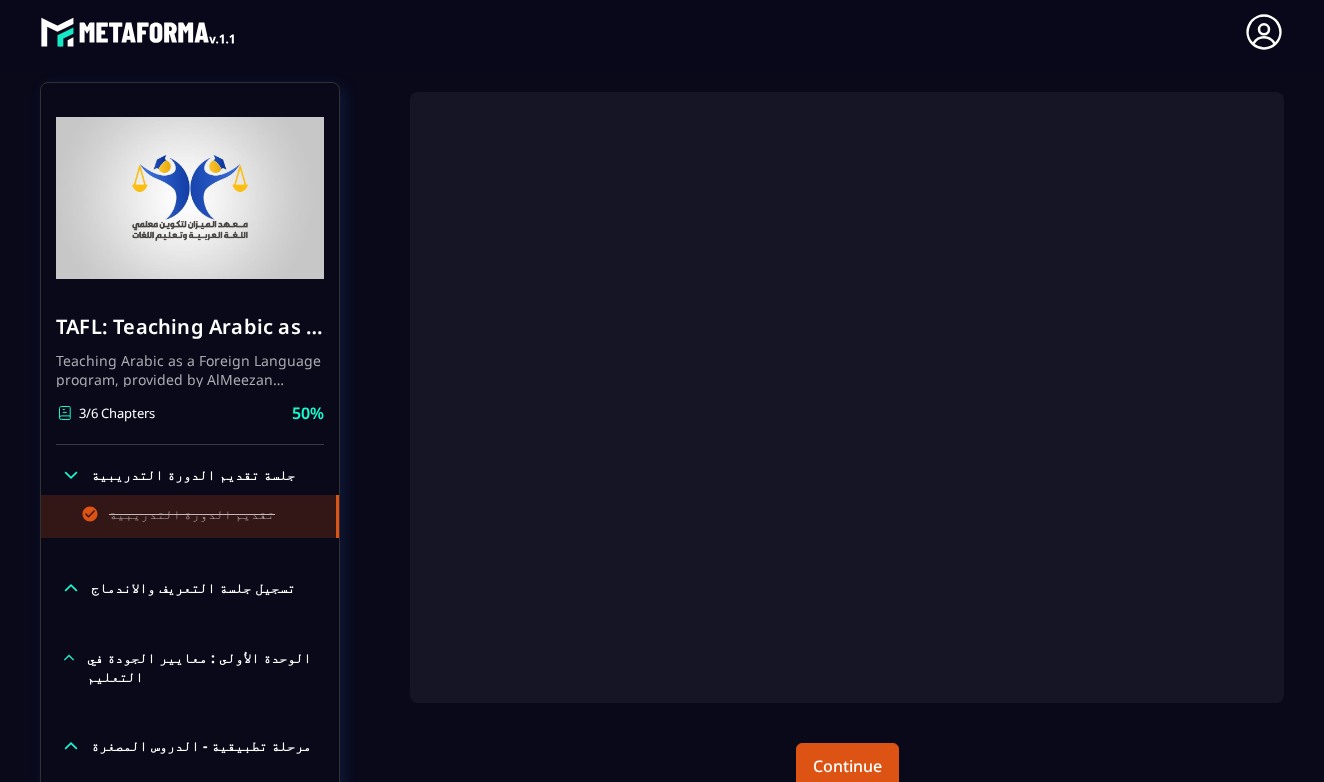 click on "تسجيل جلسة التعريف والاندماج" at bounding box center [193, 588] 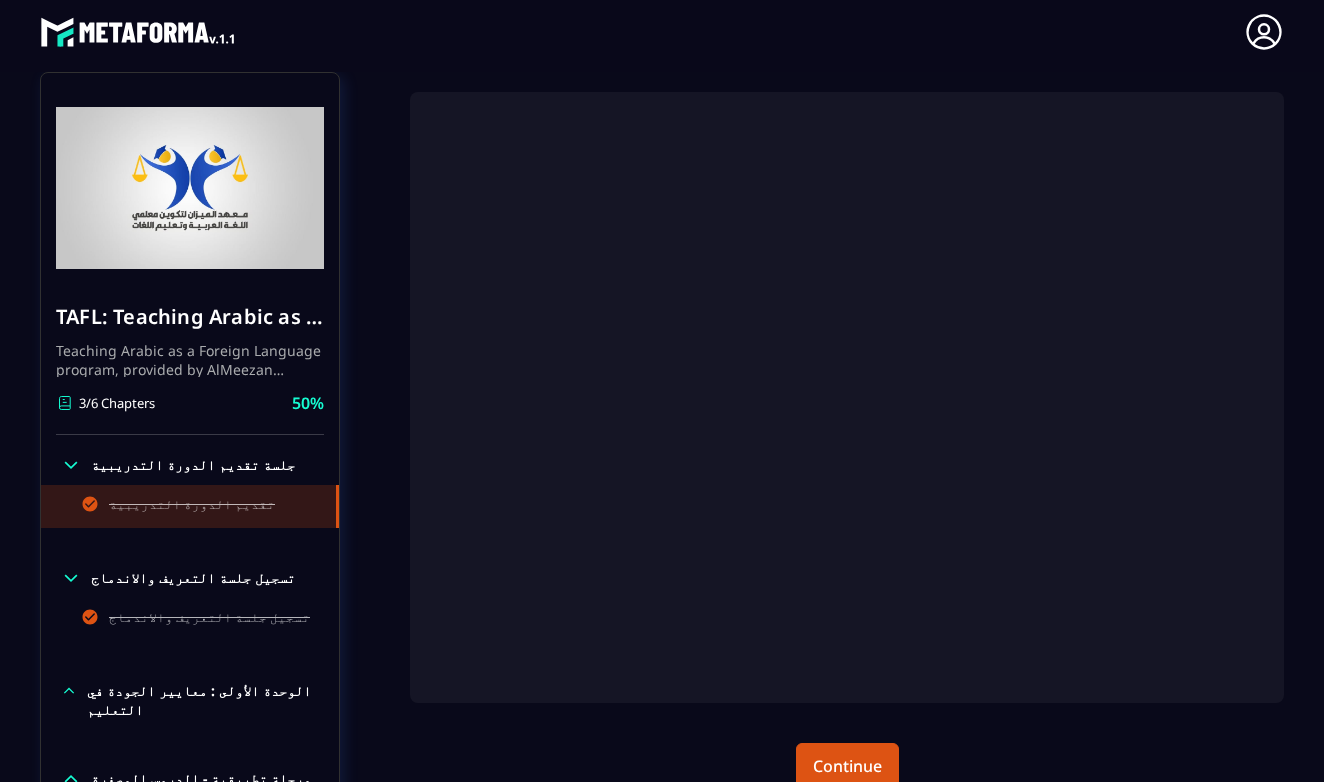 click on "تسجيل جلسة التعريف والاندماج" at bounding box center (193, 578) 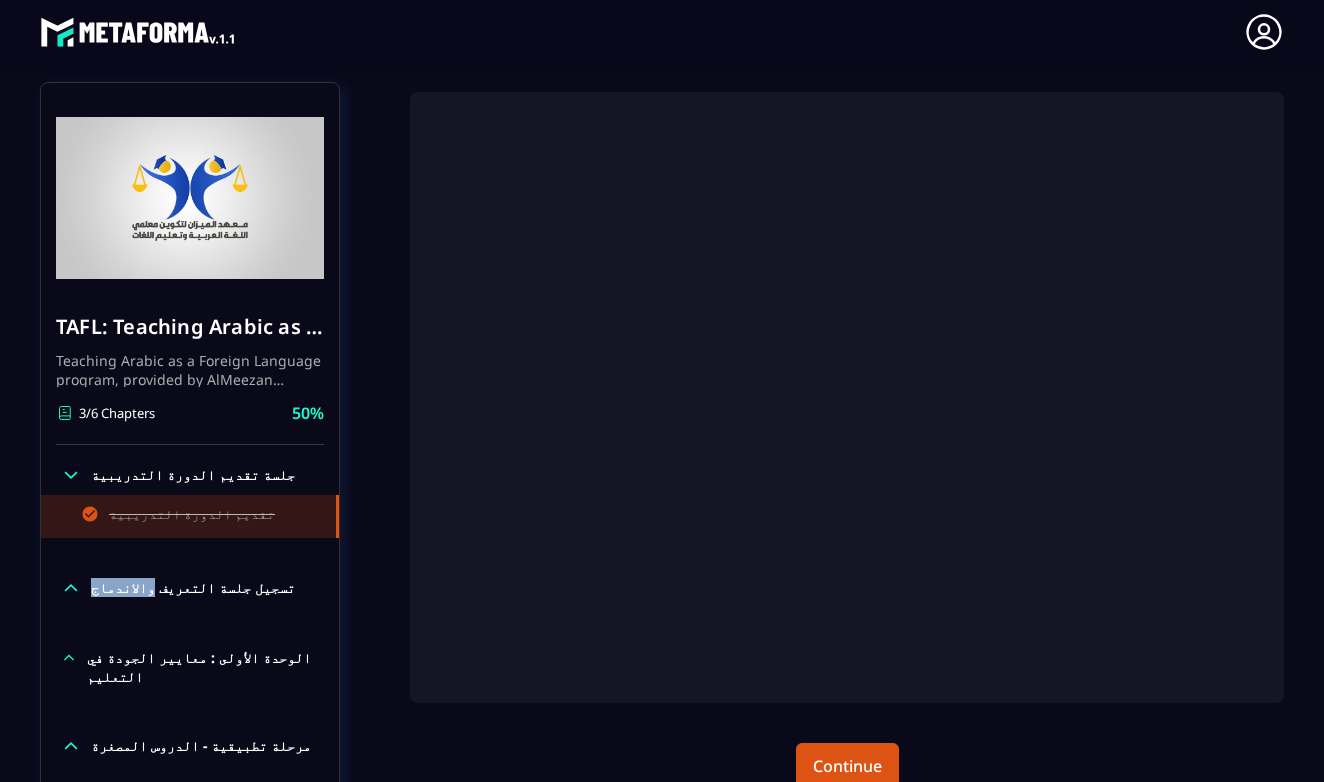 click on "تسجيل جلسة التعريف والاندماج" at bounding box center [193, 588] 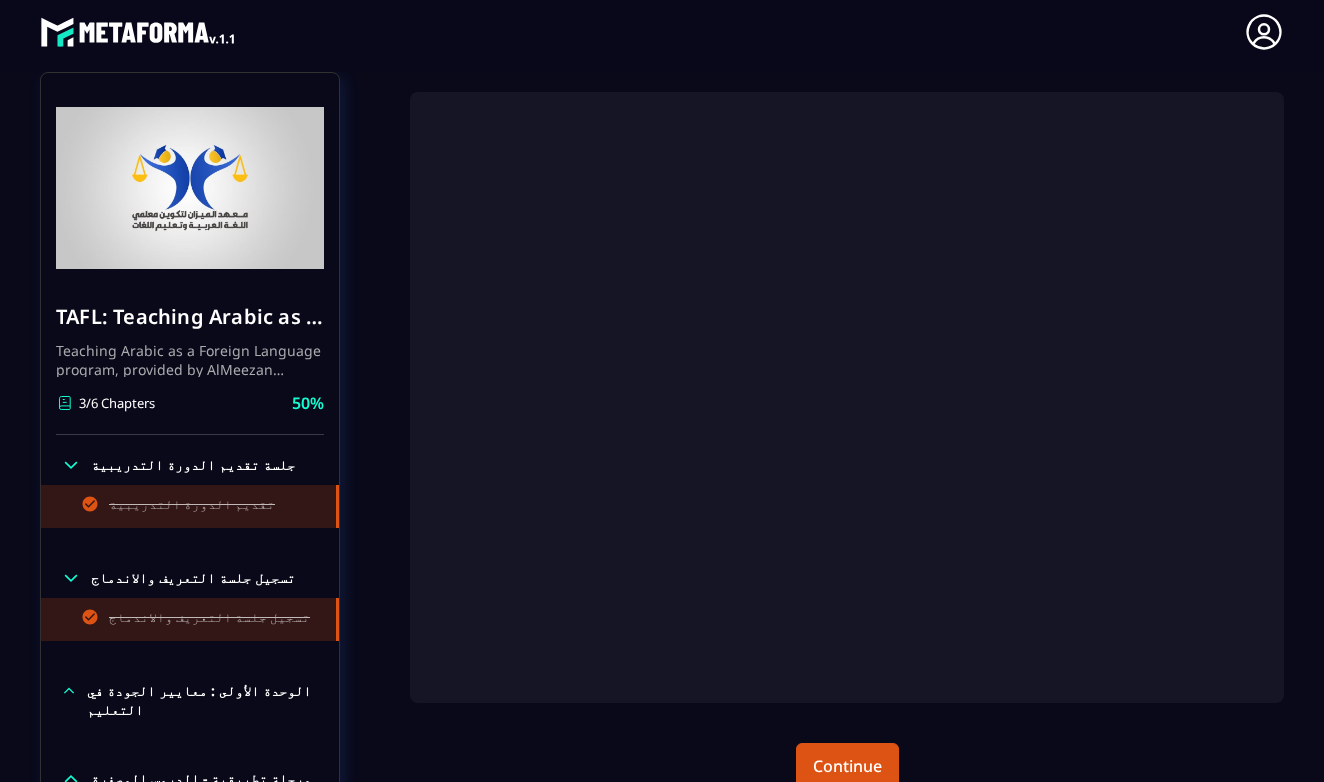 click 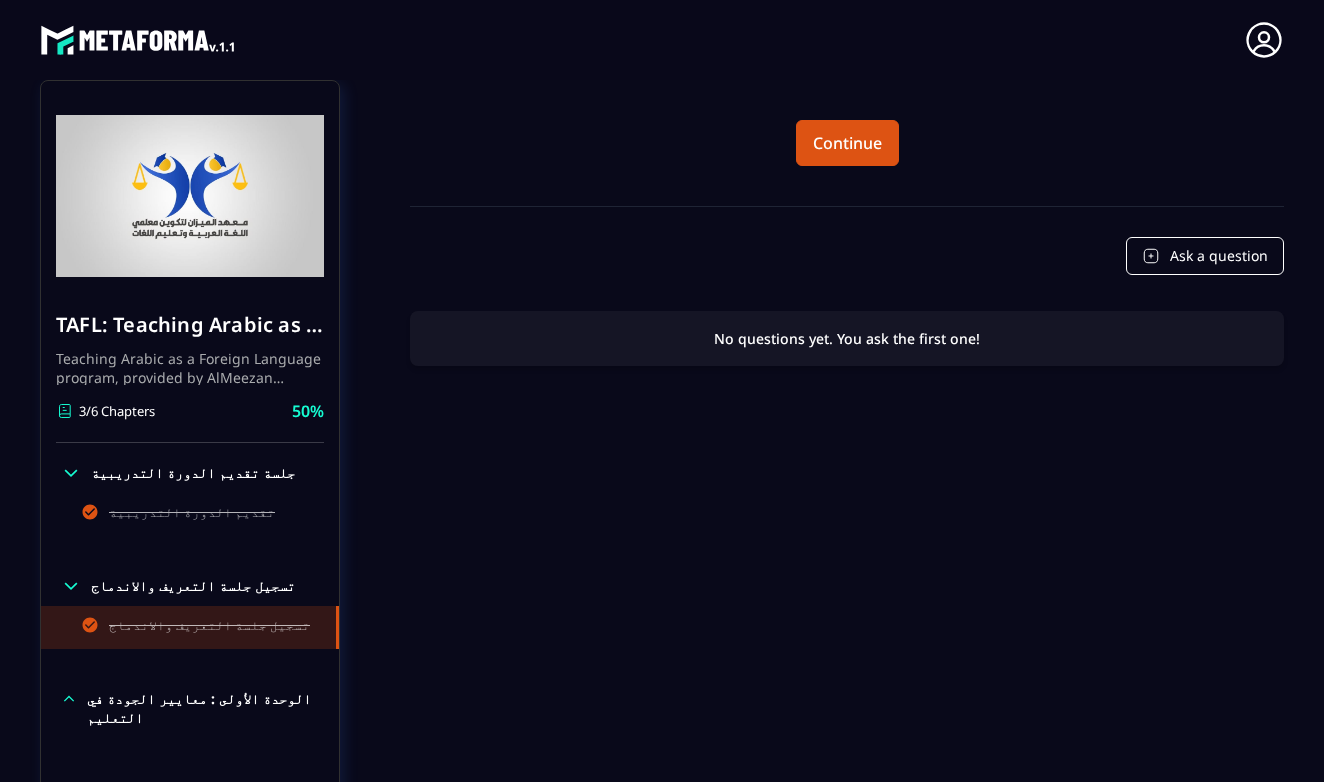 scroll, scrollTop: 8, scrollLeft: 0, axis: vertical 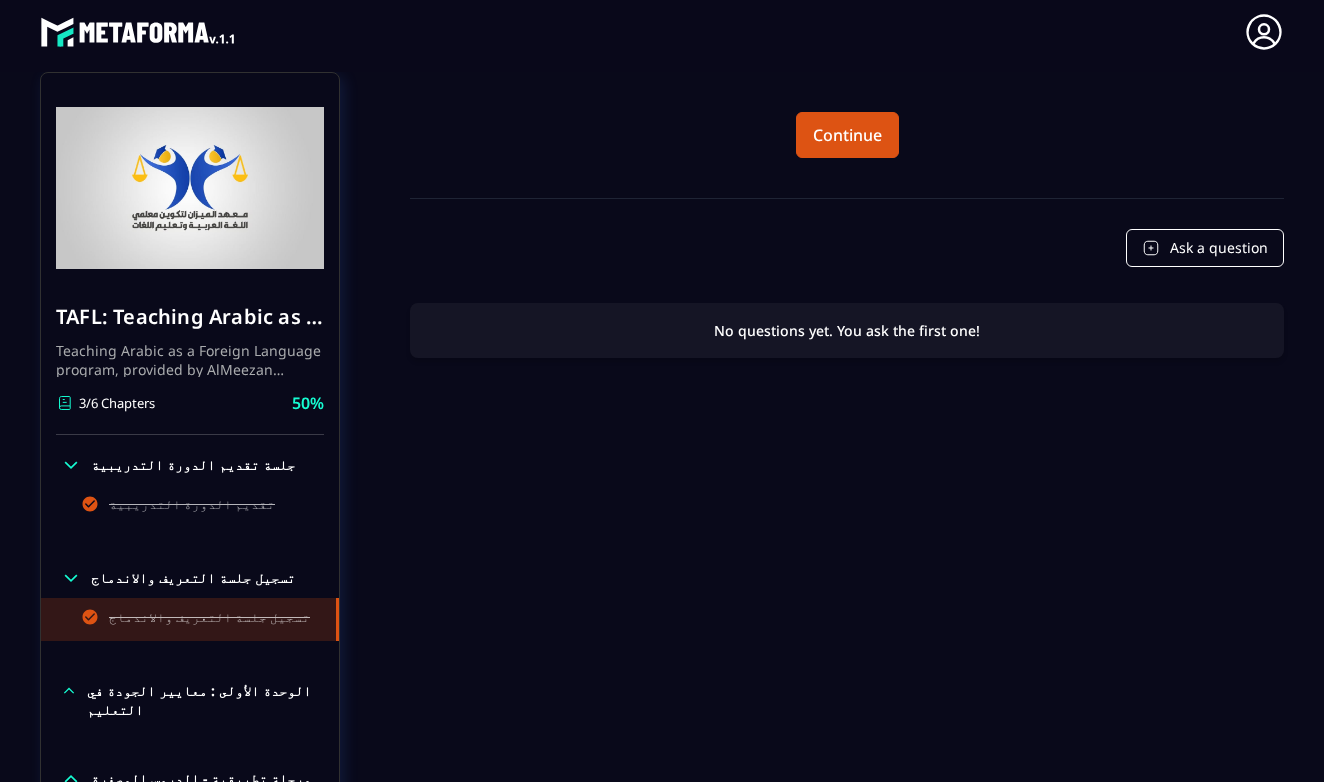 click on "الوحدة الأولى : معايير الجودة في التعليم" at bounding box center (203, 700) 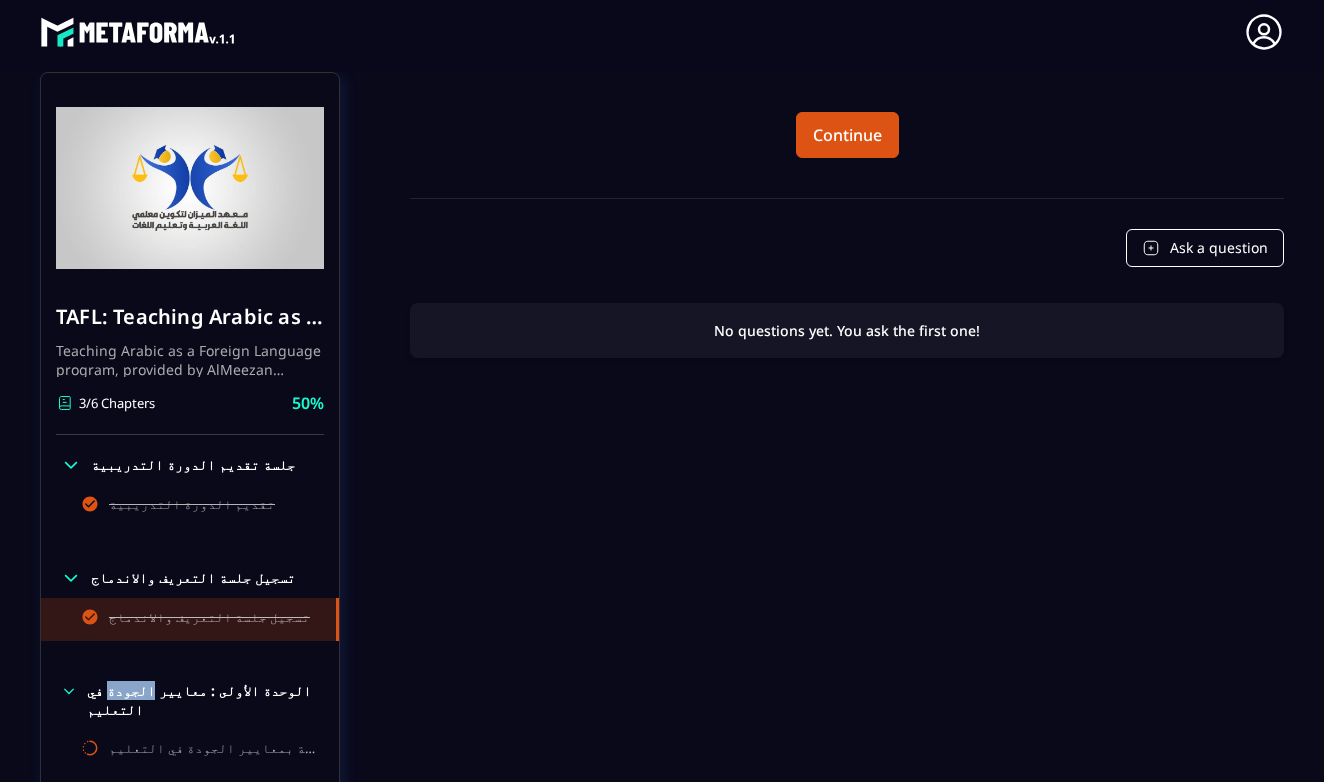 click on "الوحدة الأولى : معايير الجودة في التعليم" at bounding box center (203, 700) 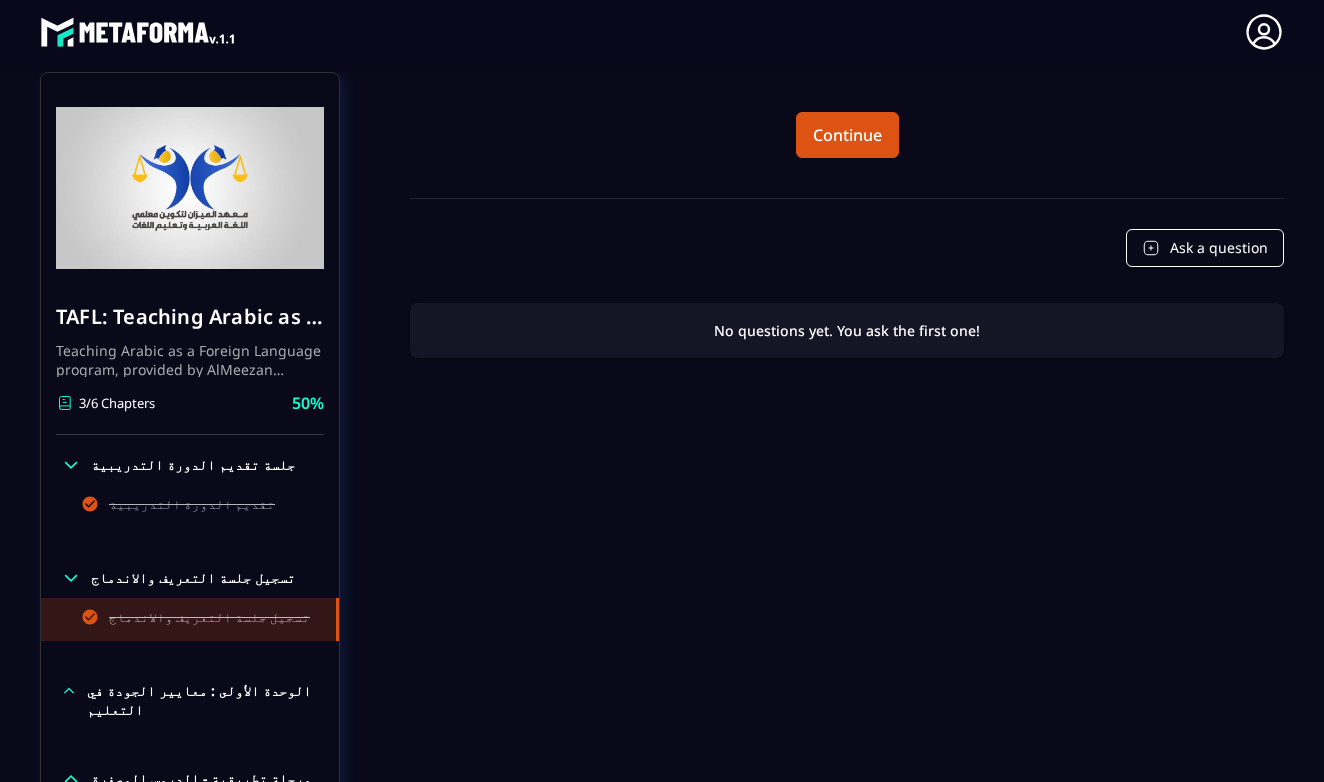 click on "الوحدة الأولى : معايير الجودة في التعليم" at bounding box center (203, 700) 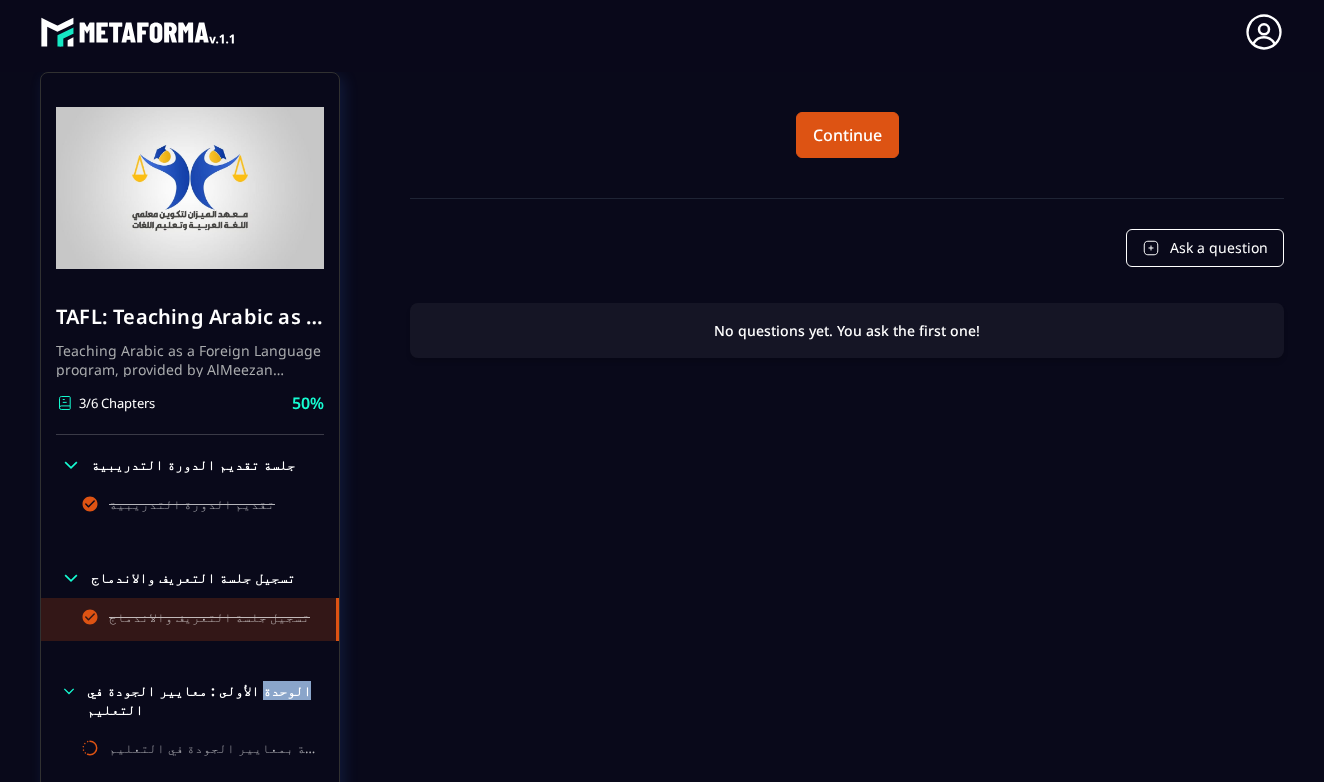 click on "الوحدة الأولى : معايير الجودة في التعليم" at bounding box center [203, 700] 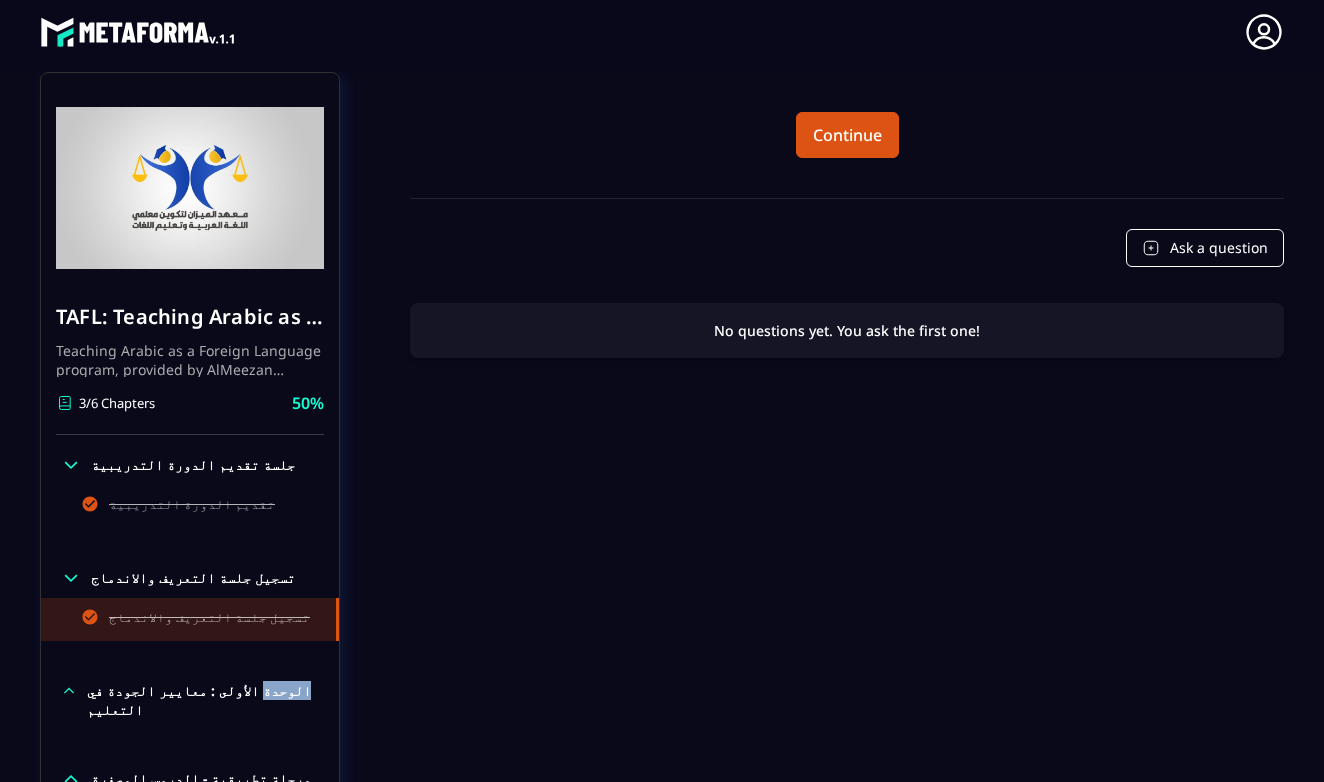 click on "الوحدة الأولى : معايير الجودة في التعليم" at bounding box center (203, 700) 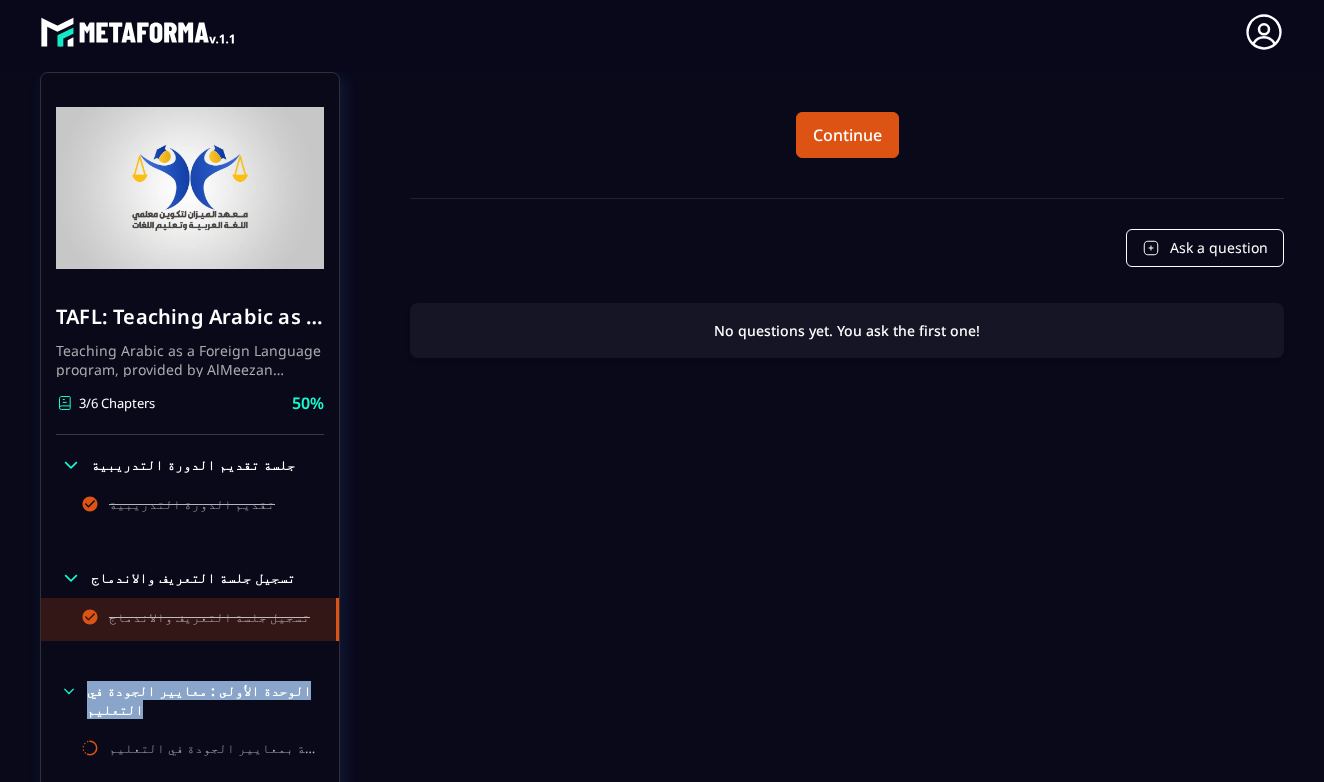 drag, startPoint x: 336, startPoint y: 622, endPoint x: 328, endPoint y: 714, distance: 92.34717 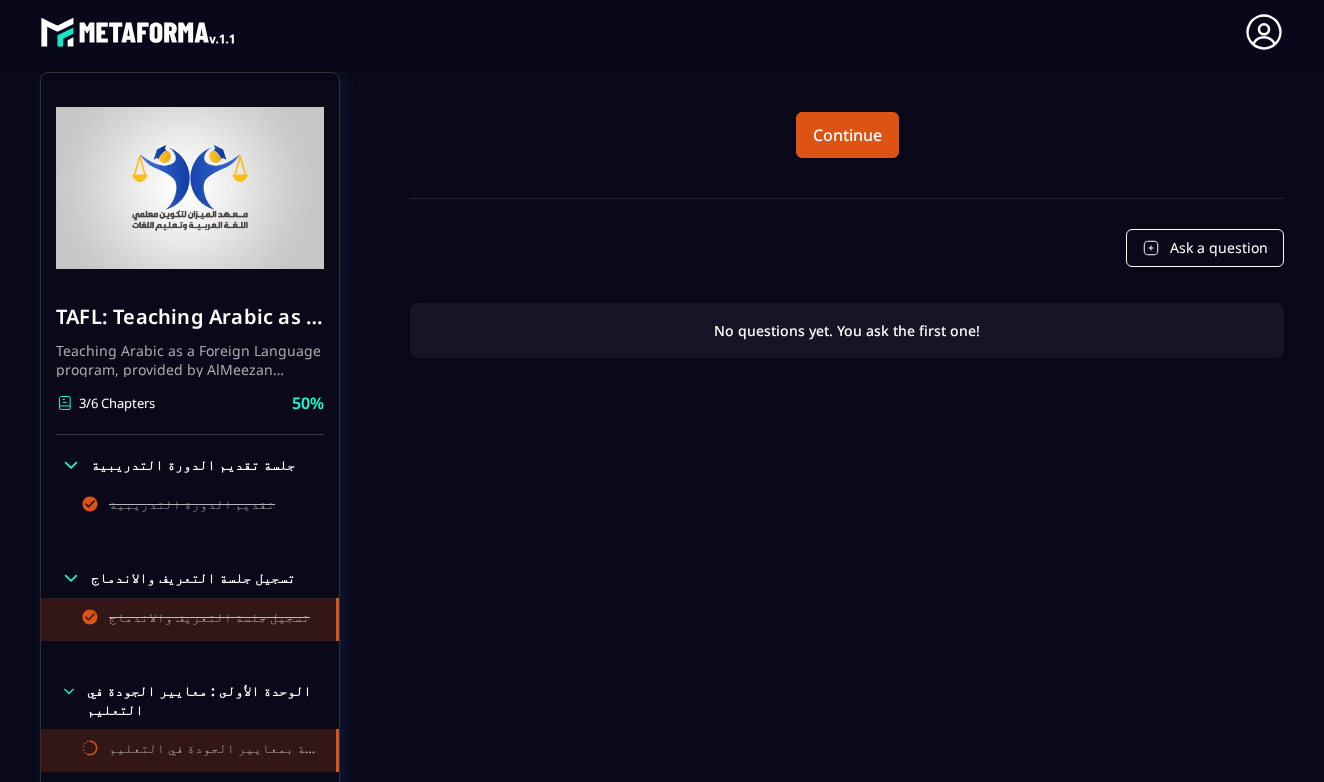 click on "تسجيل الحصة التدريبية الخاصة بمعايير الجودة في التعليم - [DATE]" 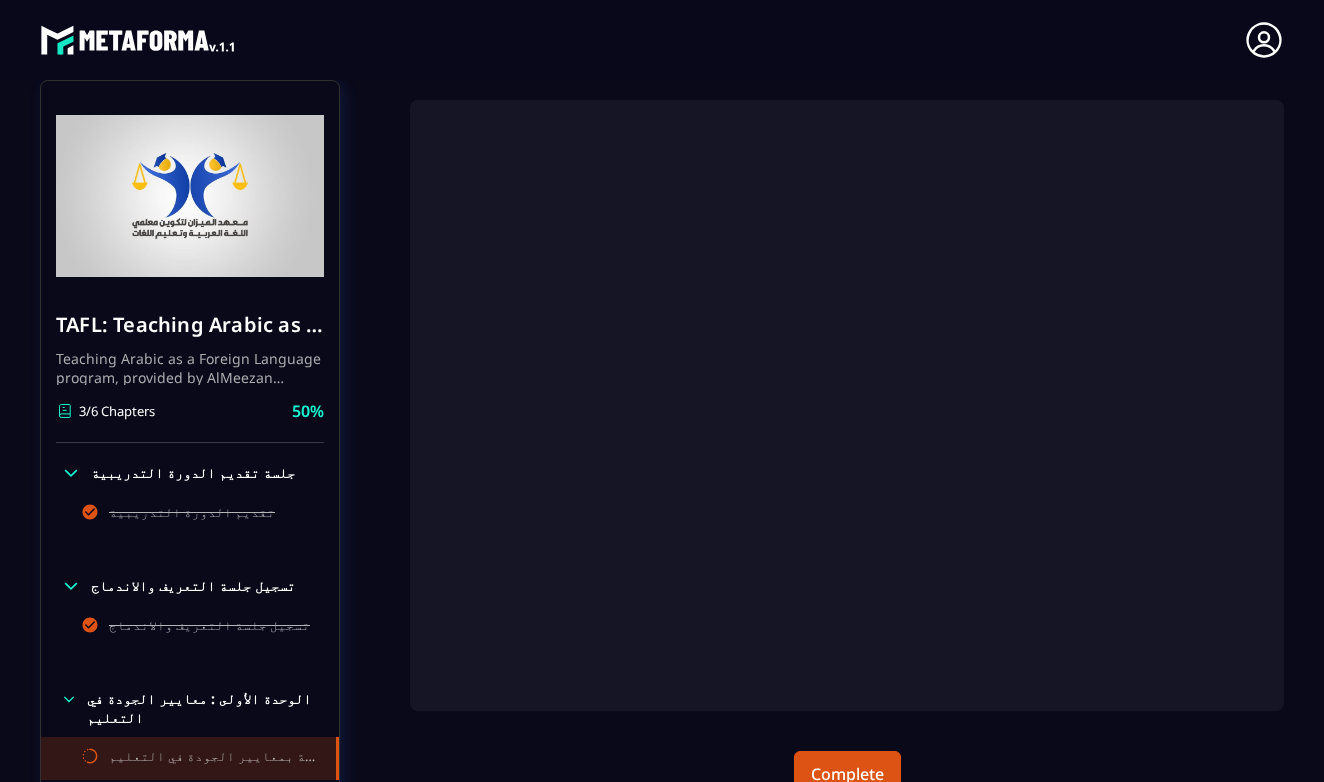 scroll, scrollTop: 8, scrollLeft: 0, axis: vertical 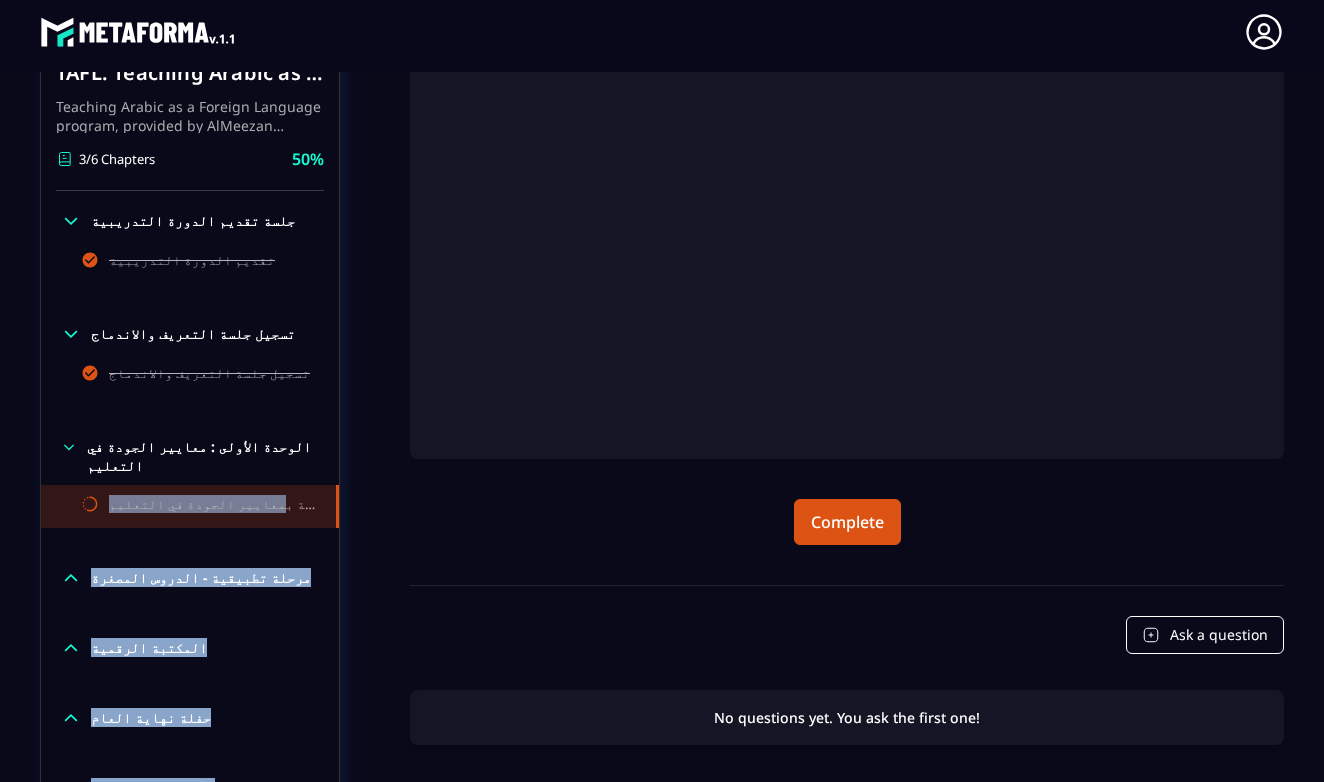 drag, startPoint x: 339, startPoint y: 761, endPoint x: 336, endPoint y: 803, distance: 42.107006 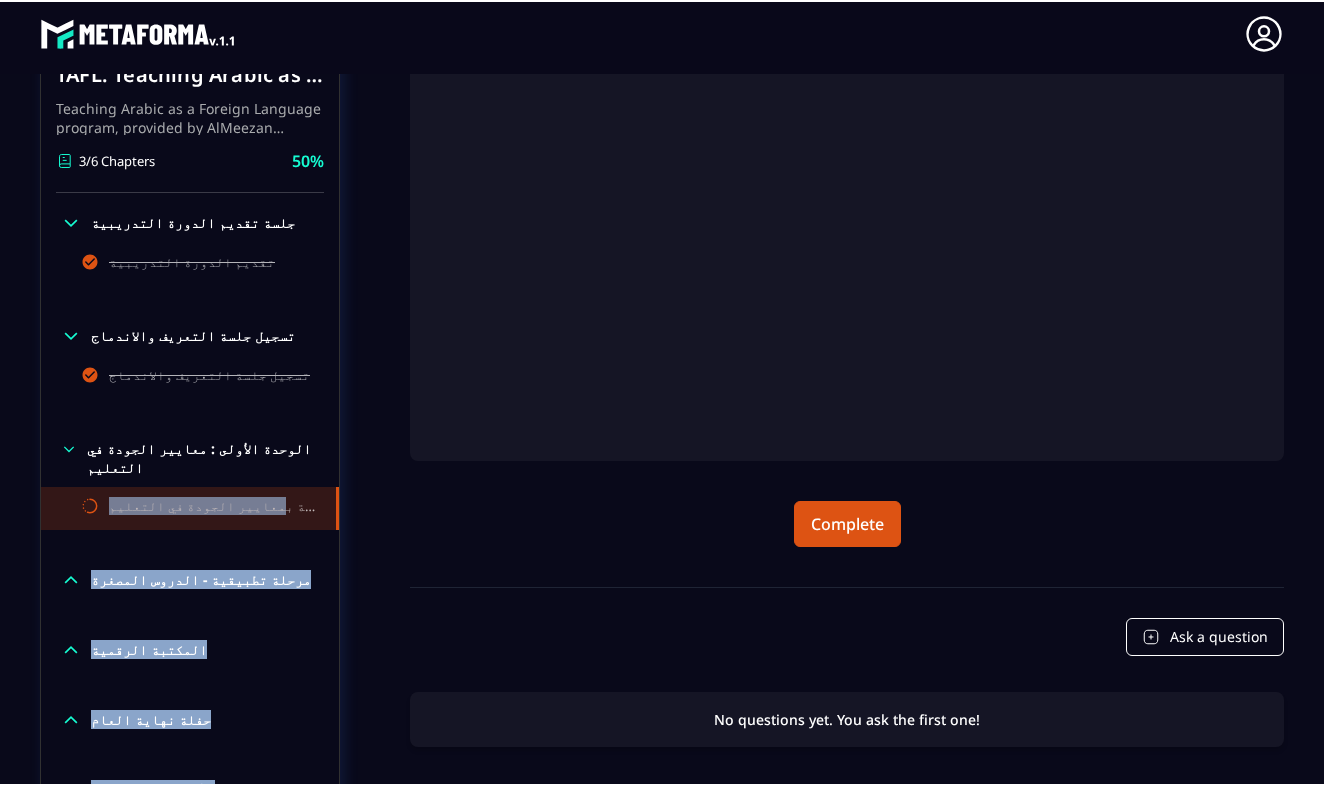 scroll, scrollTop: 499, scrollLeft: 0, axis: vertical 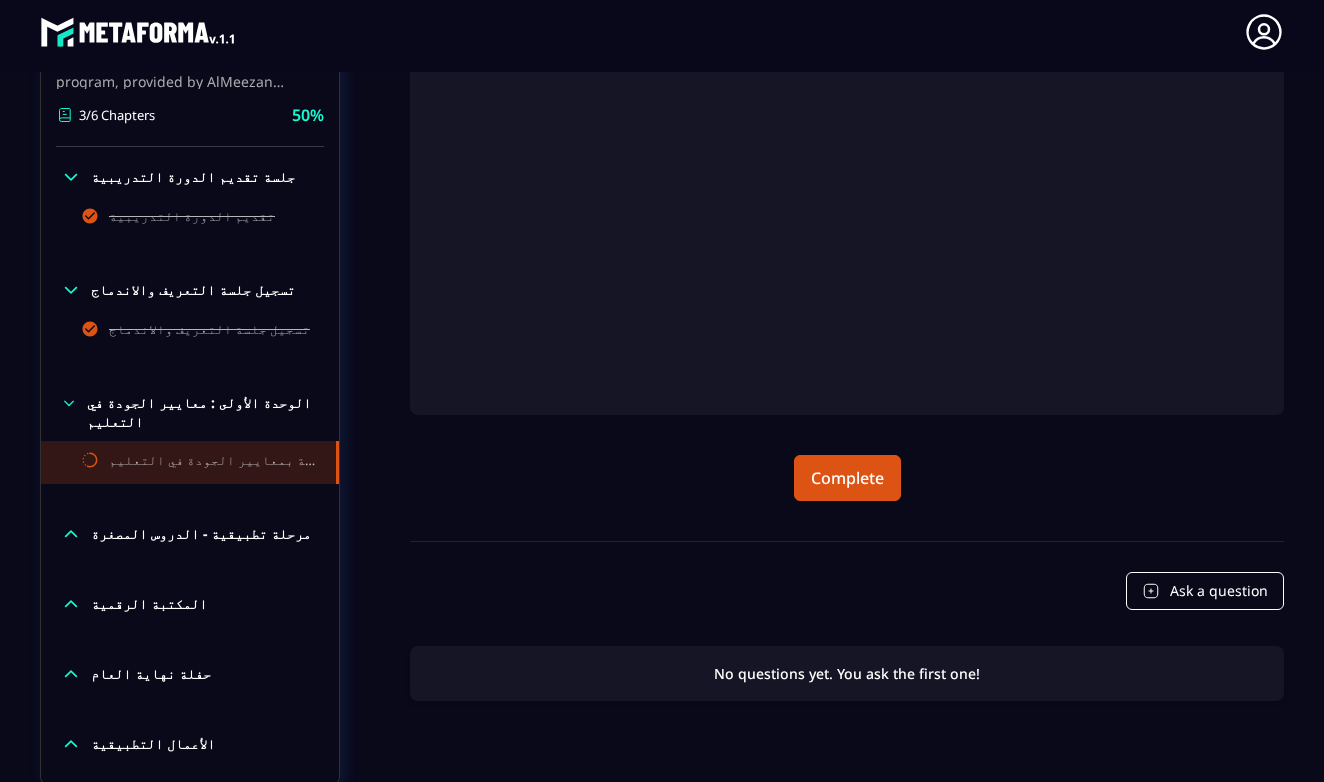 click on "TAFL: Teaching Arabic as a Foreign Language program - June Teaching Arabic as a Foreign Language program, provided by AlMeezan Academy in the [GEOGRAPHIC_DATA] 3/6 Chapters 50%  جلسة تقديم الدورة التدريبية تقديم الدورة التدريبية تسجيل جلسة التعريف والاندماج تسجيل جلسة التعريف والاندماج الوحدة الأولى : معايير الجودة في التعليم تسجيل الحصة التدريبية الخاصة بمعايير الجودة في التعليم - [DATE] مرحلة تطبيقية - الدروس المصغرة المكتبة الرقمية حفلة نهاية العام الأعمال التطبيقية TAFL: Teaching Arabic as a Foreign Language program - June Teaching Arabic as a Foreign Language program, provided by AlMeezan Academy in the [GEOGRAPHIC_DATA] 3/6 Chapters 50%  جلسة تقديم الدورة التدريبية تقديم الدورة التدريبية المكتبة الرقمية" at bounding box center (662, 297) 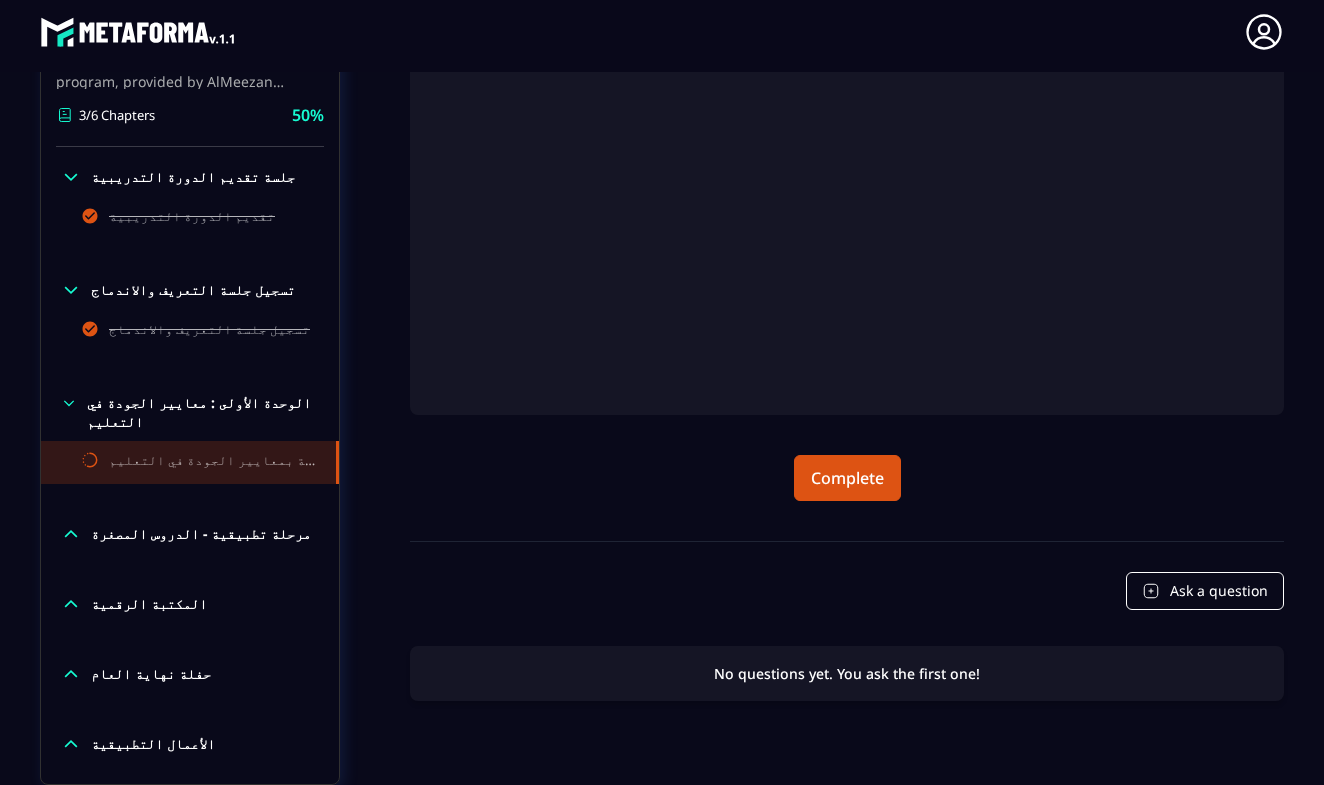 click on "Complete" 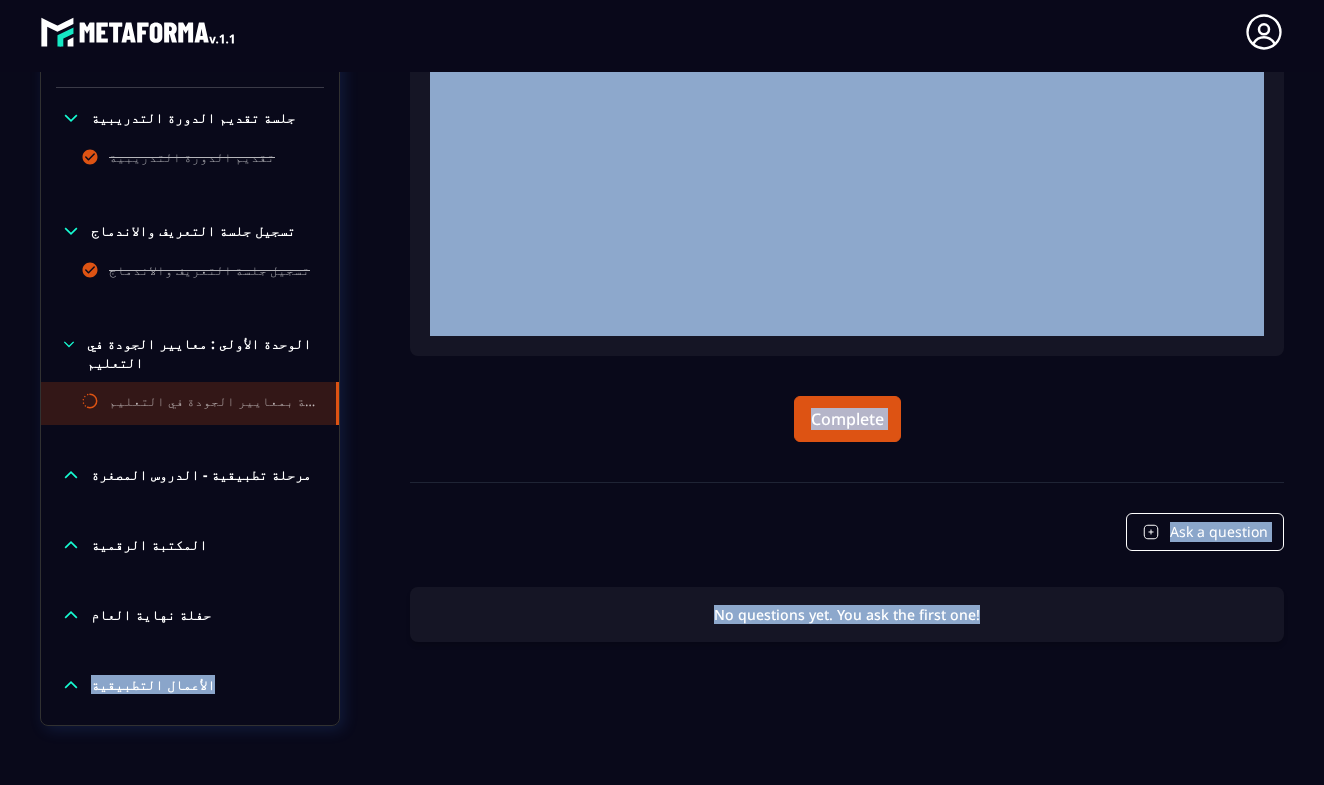 scroll, scrollTop: 634, scrollLeft: 0, axis: vertical 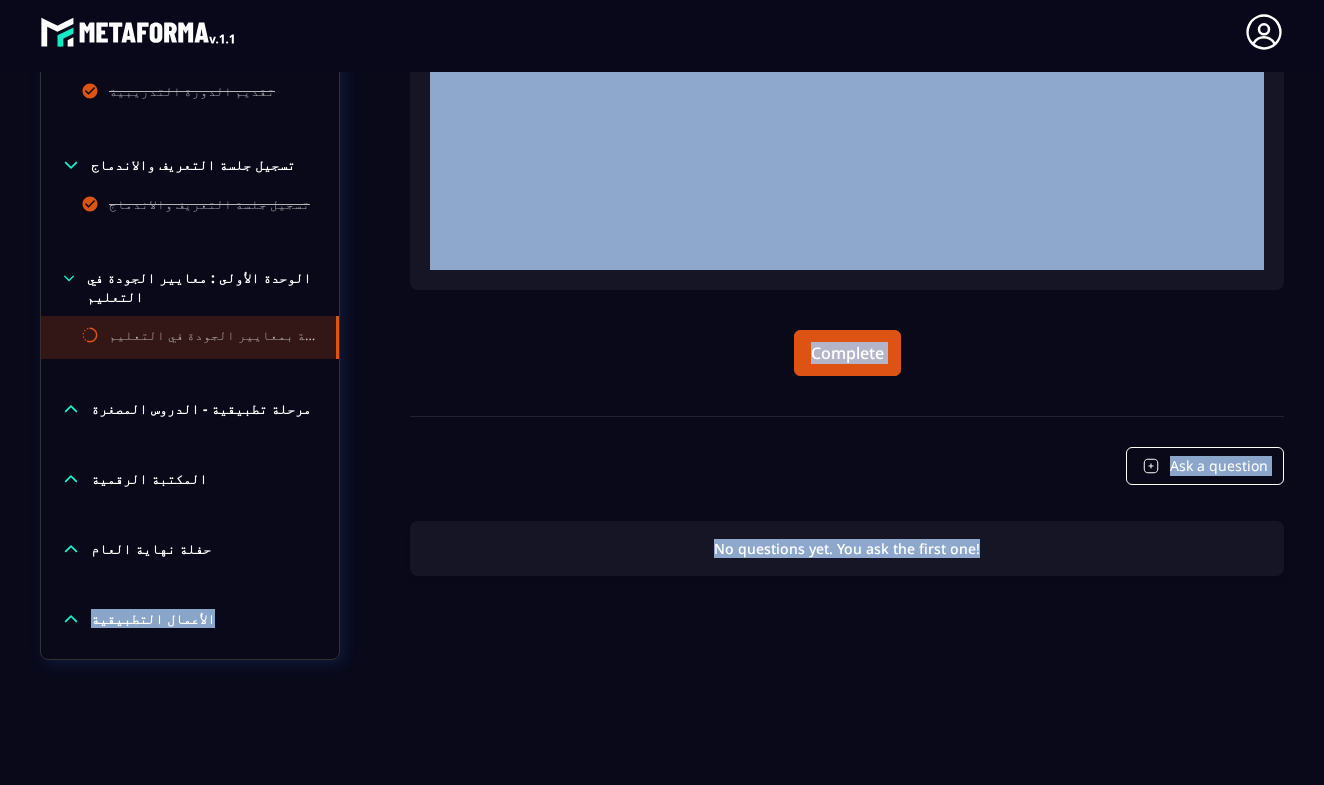 drag, startPoint x: 333, startPoint y: 731, endPoint x: 341, endPoint y: 836, distance: 105.30432 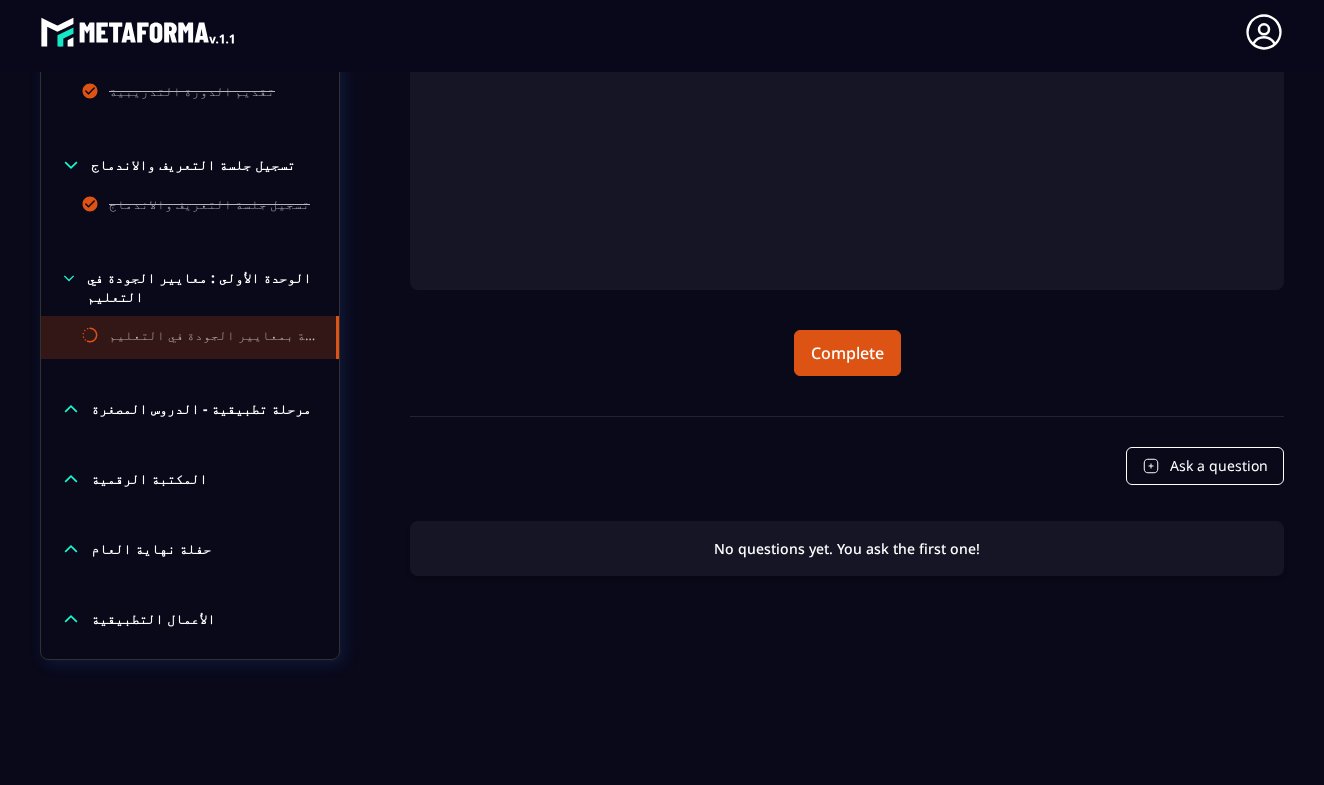 drag, startPoint x: 335, startPoint y: 341, endPoint x: 343, endPoint y: 566, distance: 225.14218 